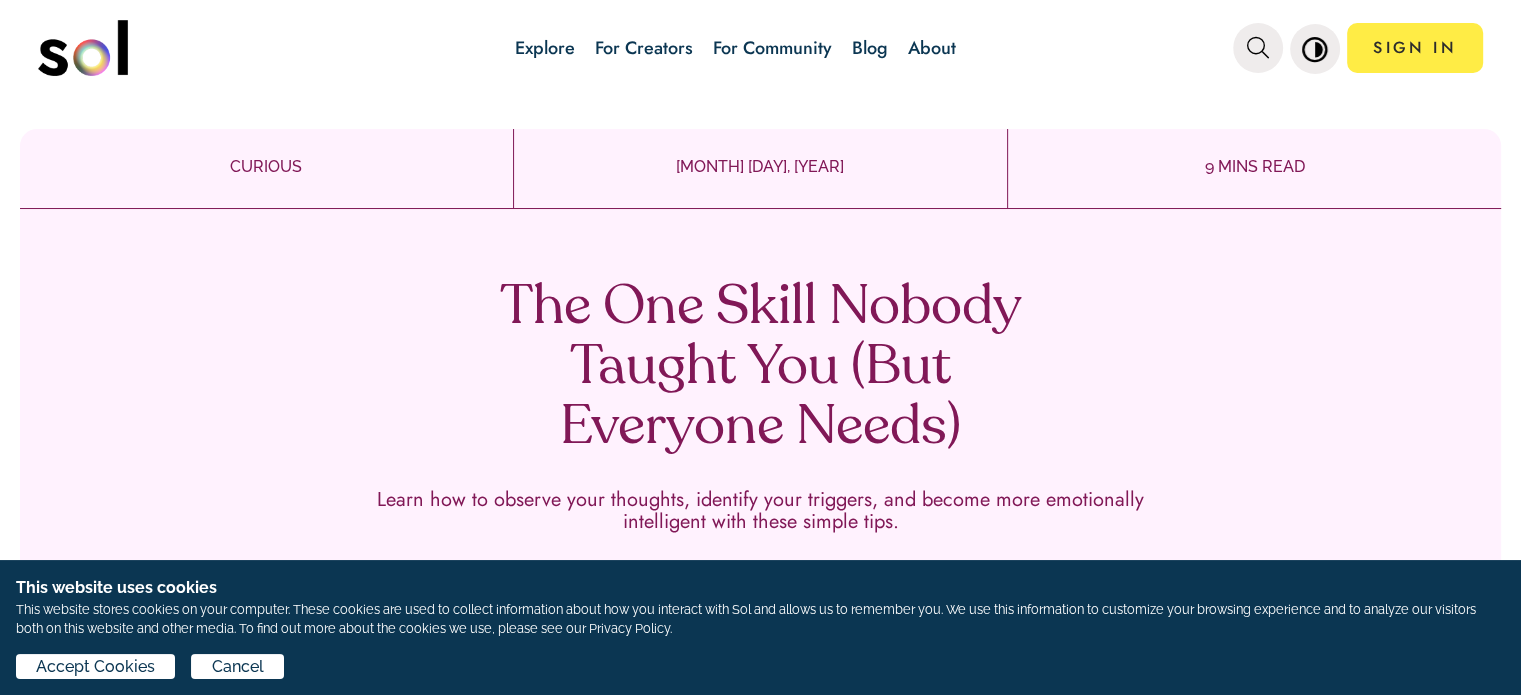 scroll, scrollTop: 0, scrollLeft: 0, axis: both 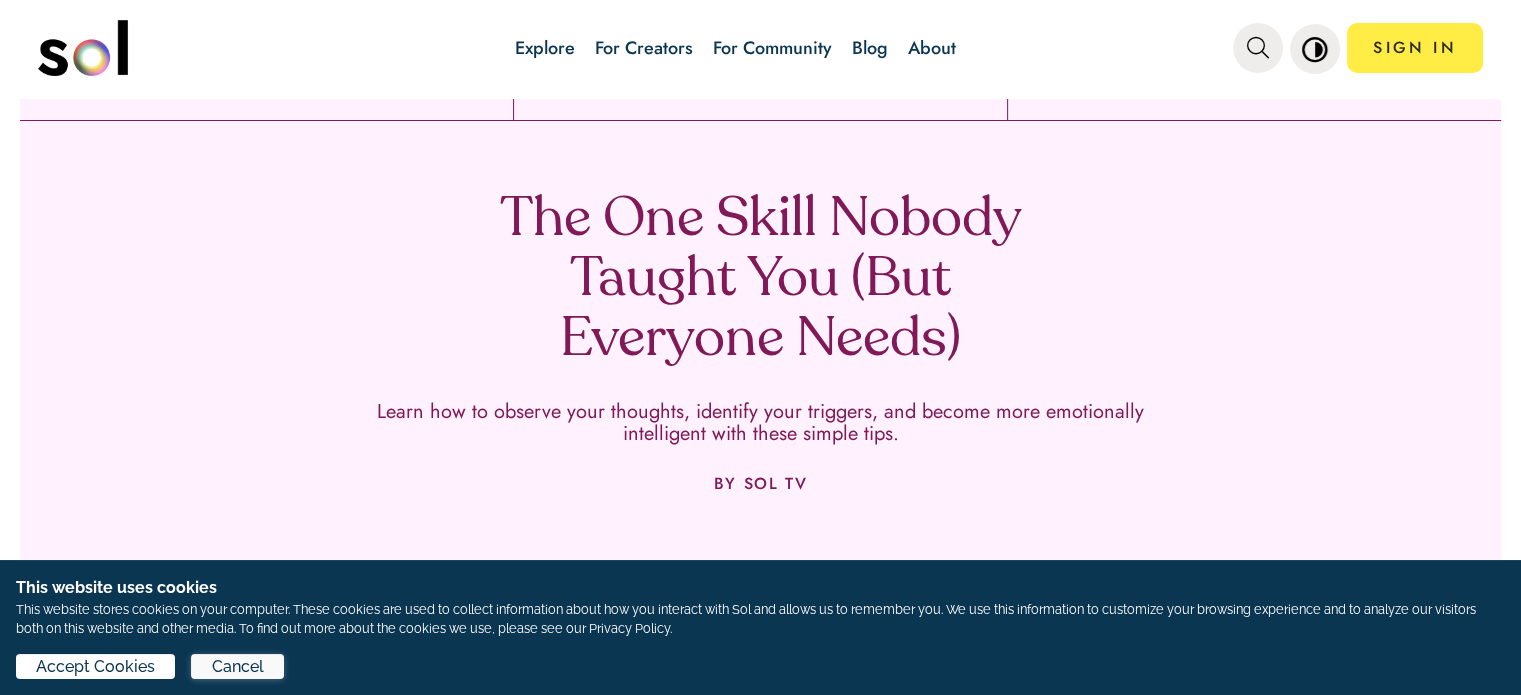 click on "Cancel" at bounding box center (238, 272) 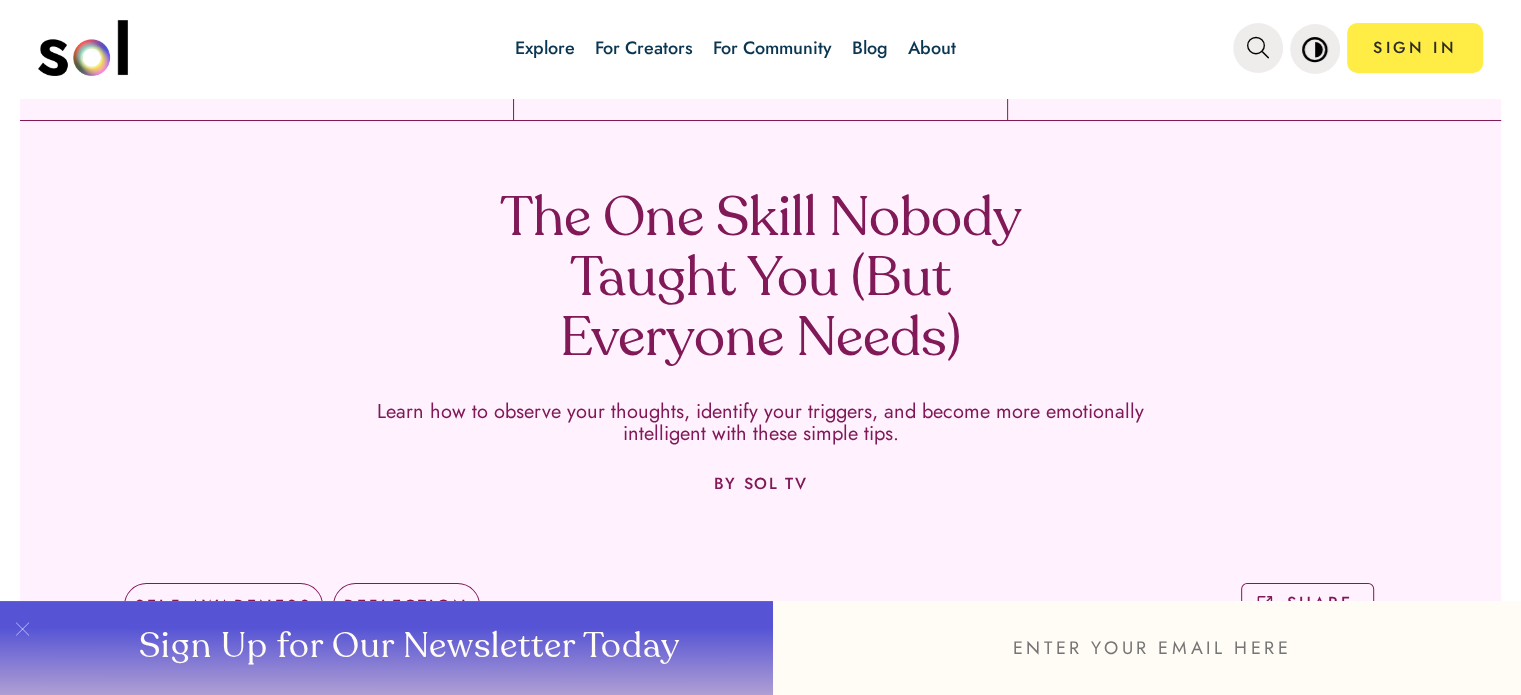click on "╳" at bounding box center [20, 648] 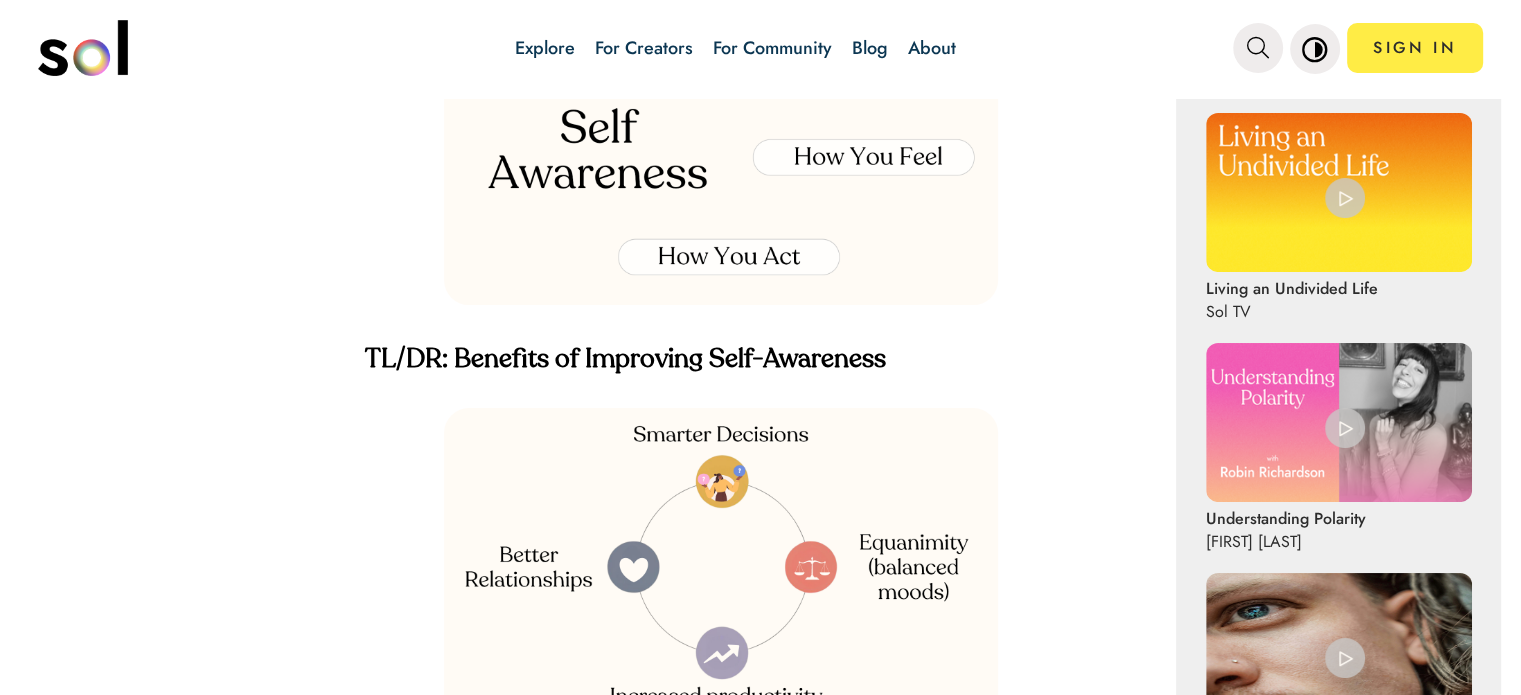 scroll, scrollTop: 1256, scrollLeft: 0, axis: vertical 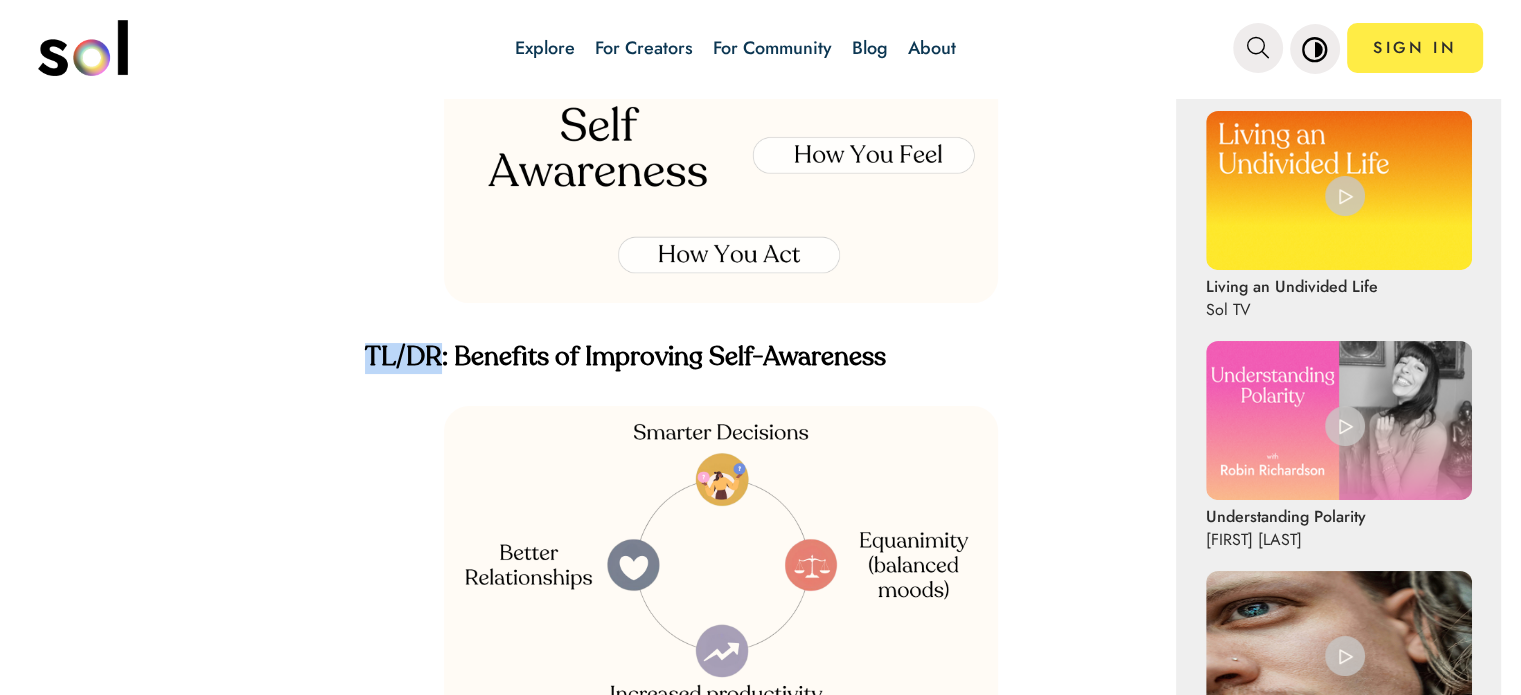 drag, startPoint x: 443, startPoint y: 377, endPoint x: 371, endPoint y: 377, distance: 72 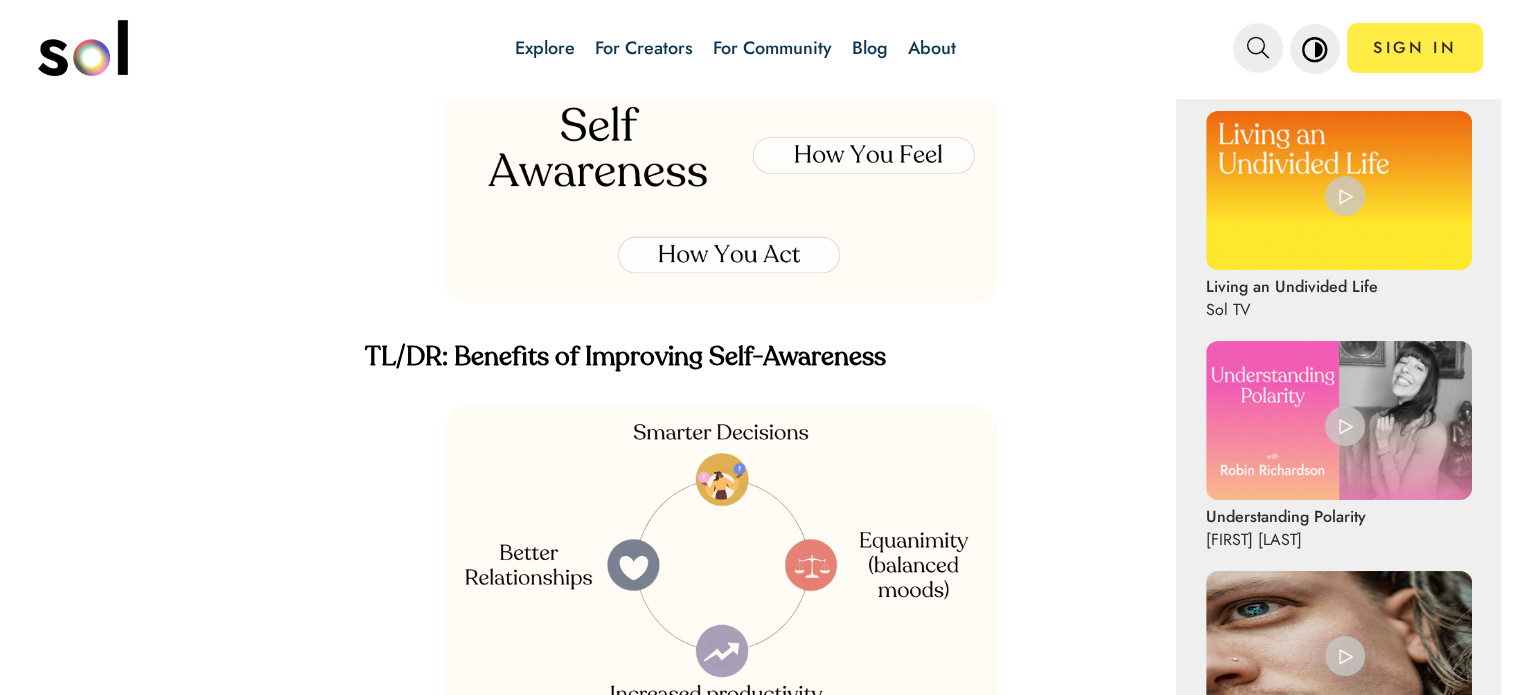 click on "Table of Contents TL/DR: Benefits of Improving Self-Awareness Sol Bites: How to Observe Your Thoughts This Checklist Will Make You Emotionally Intelligent (Seriously!) Video Bite Words of Wisdom Self-awareness may be a vague concept, but its importance can’t be overstated. Fortunately, it's a skill anyone can develop—it just takes some practice. Self-awareness means noticing: How You Think:  What do you say to yourself in different situations? What do you expect in different places or with other people? What are the central beliefs that shape your thoughts? How You Feel:  Do you understand your moods and feelings? Do you try to make sense of your emotions, or do you react without thinking? Do you see hard feelings as problems to avoid or as signs telling you something important? How You Act:  Do you know why you behave or react similarly in certain situations? Do you notice what events trigger you? Do you understand what drives your actions or causes you to sabotage yourself? Better Relationships:" at bounding box center (760, 2376) 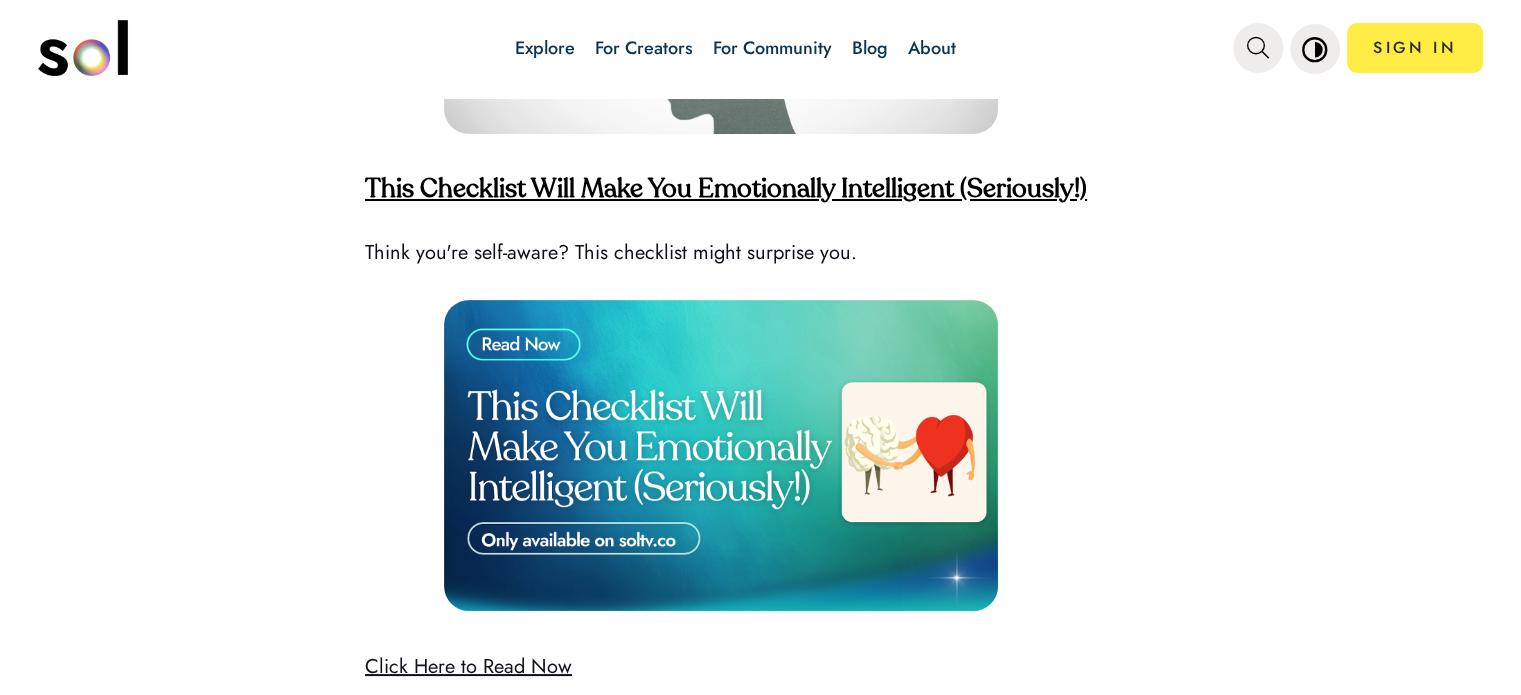 scroll, scrollTop: 5058, scrollLeft: 0, axis: vertical 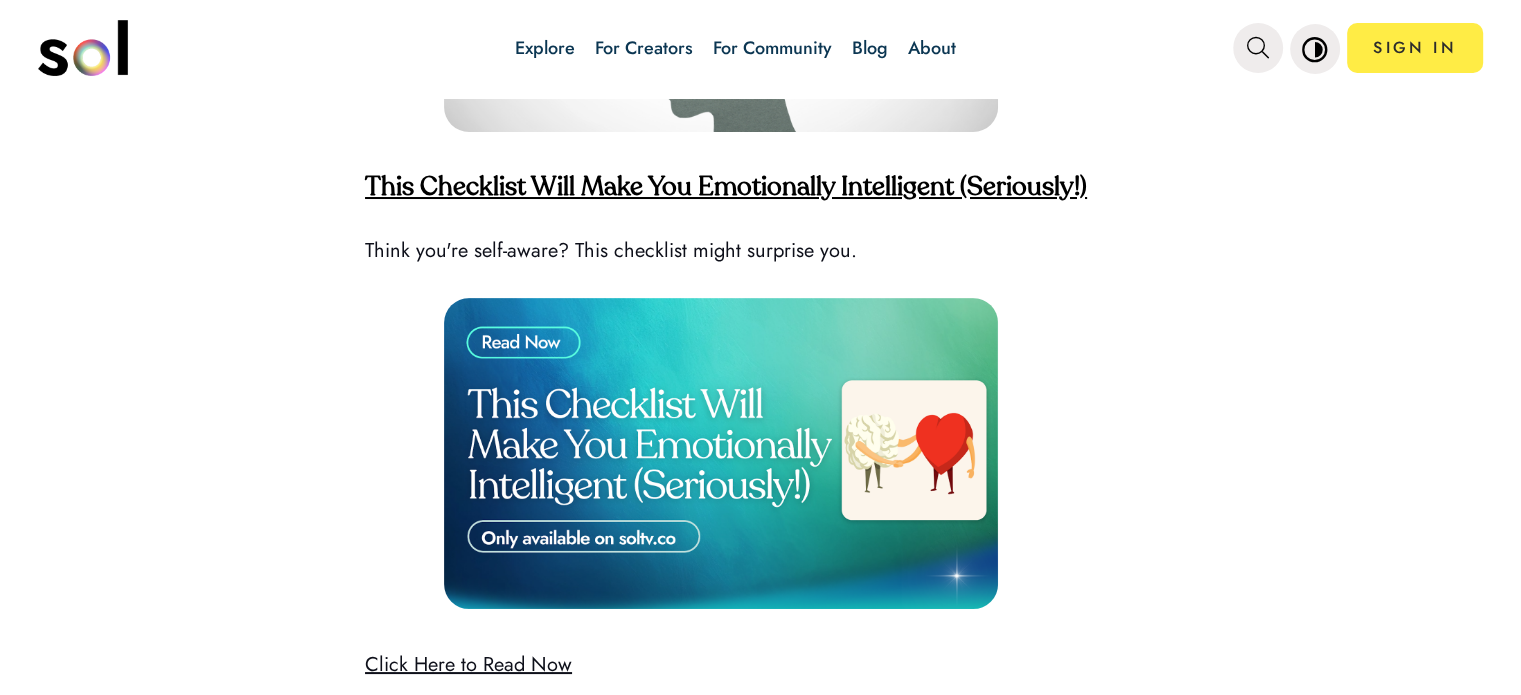 click on "This Checklist Will Make You Emotionally Intelligent (Seriously!)" at bounding box center (726, 188) 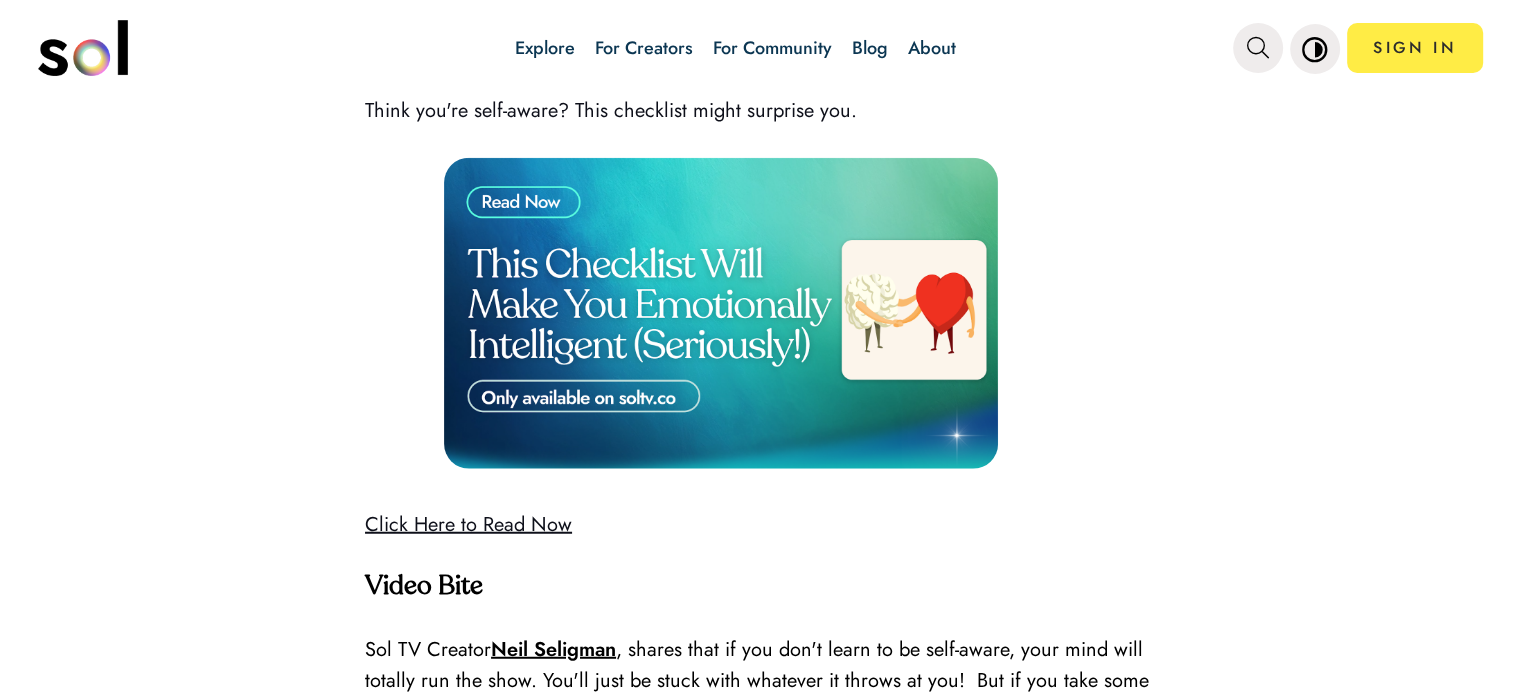 scroll, scrollTop: 5204, scrollLeft: 0, axis: vertical 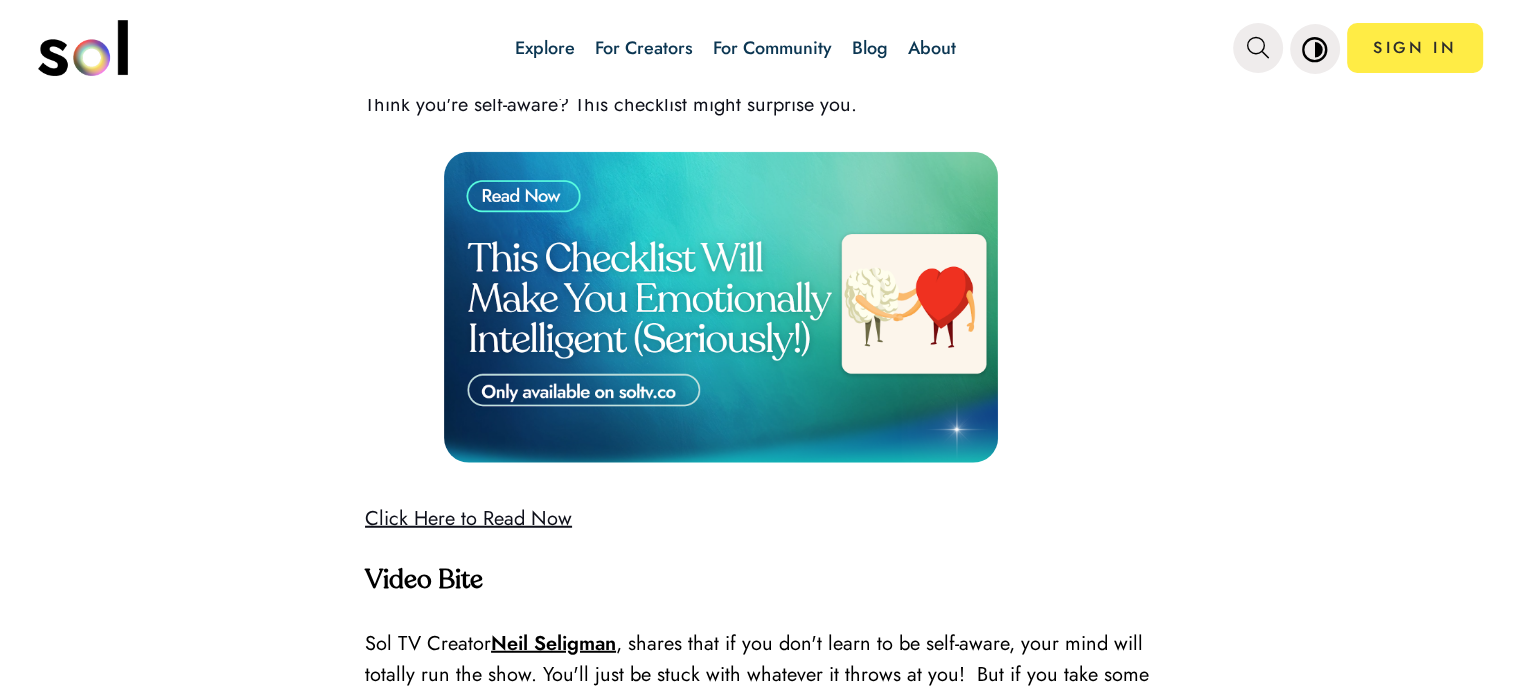 click on "Click Here to Read Now" at bounding box center [468, 518] 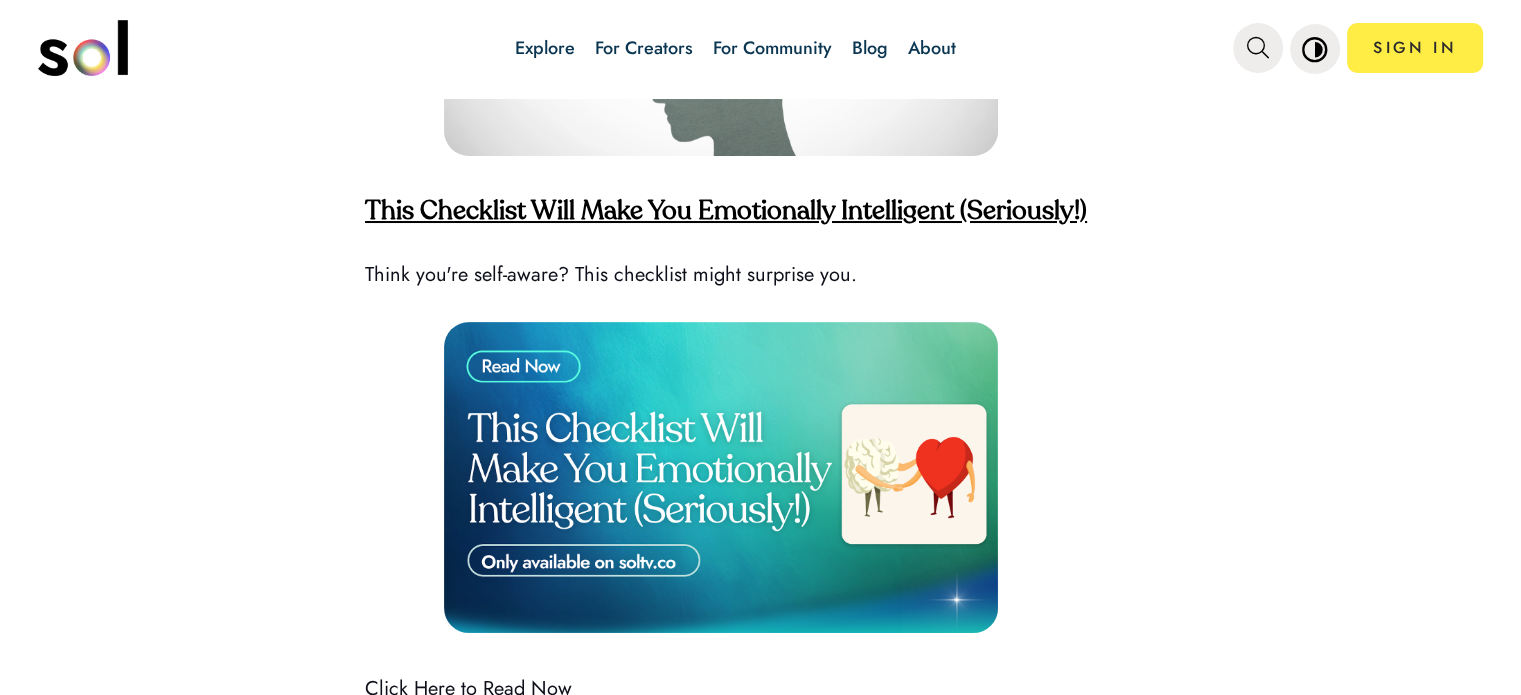 scroll, scrollTop: 5032, scrollLeft: 0, axis: vertical 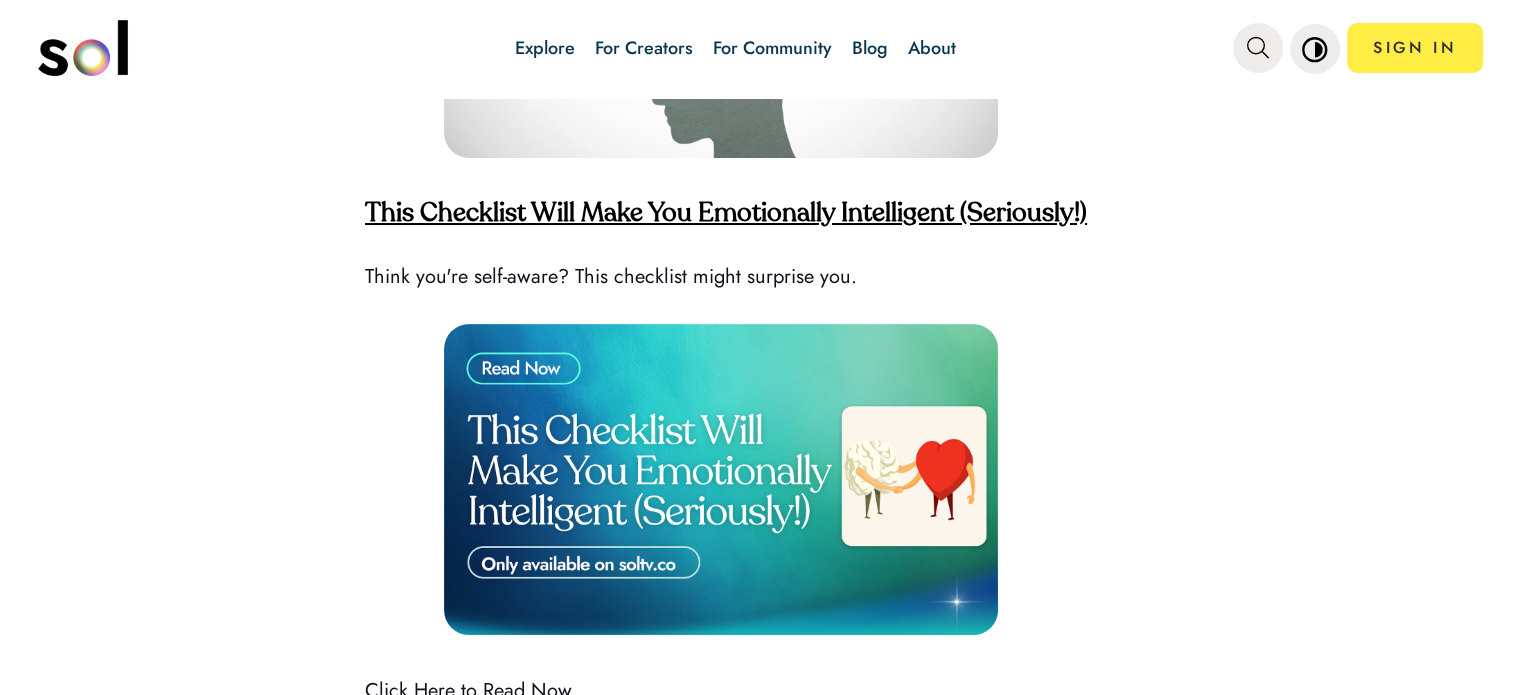click on "This Checklist Will Make You Emotionally Intelligent (Seriously!)" at bounding box center (726, 214) 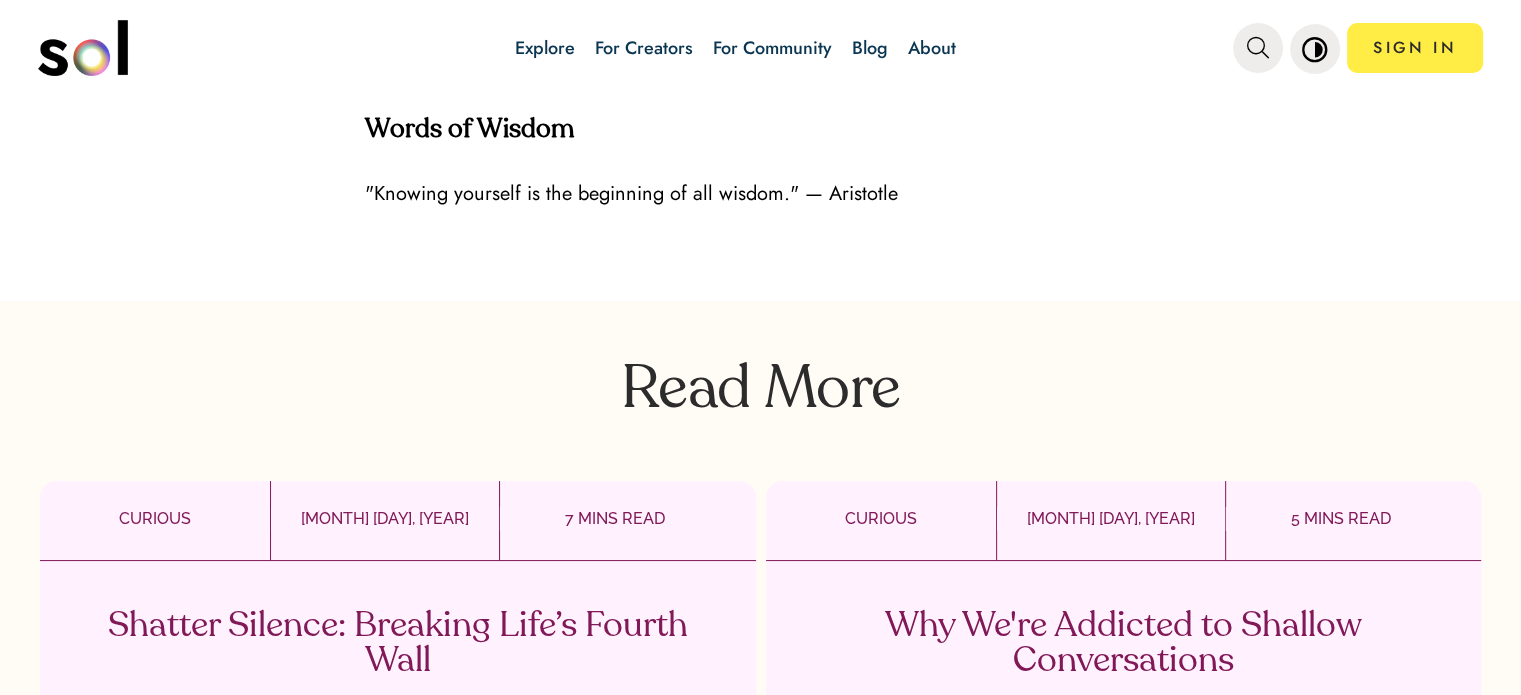 scroll, scrollTop: 6176, scrollLeft: 0, axis: vertical 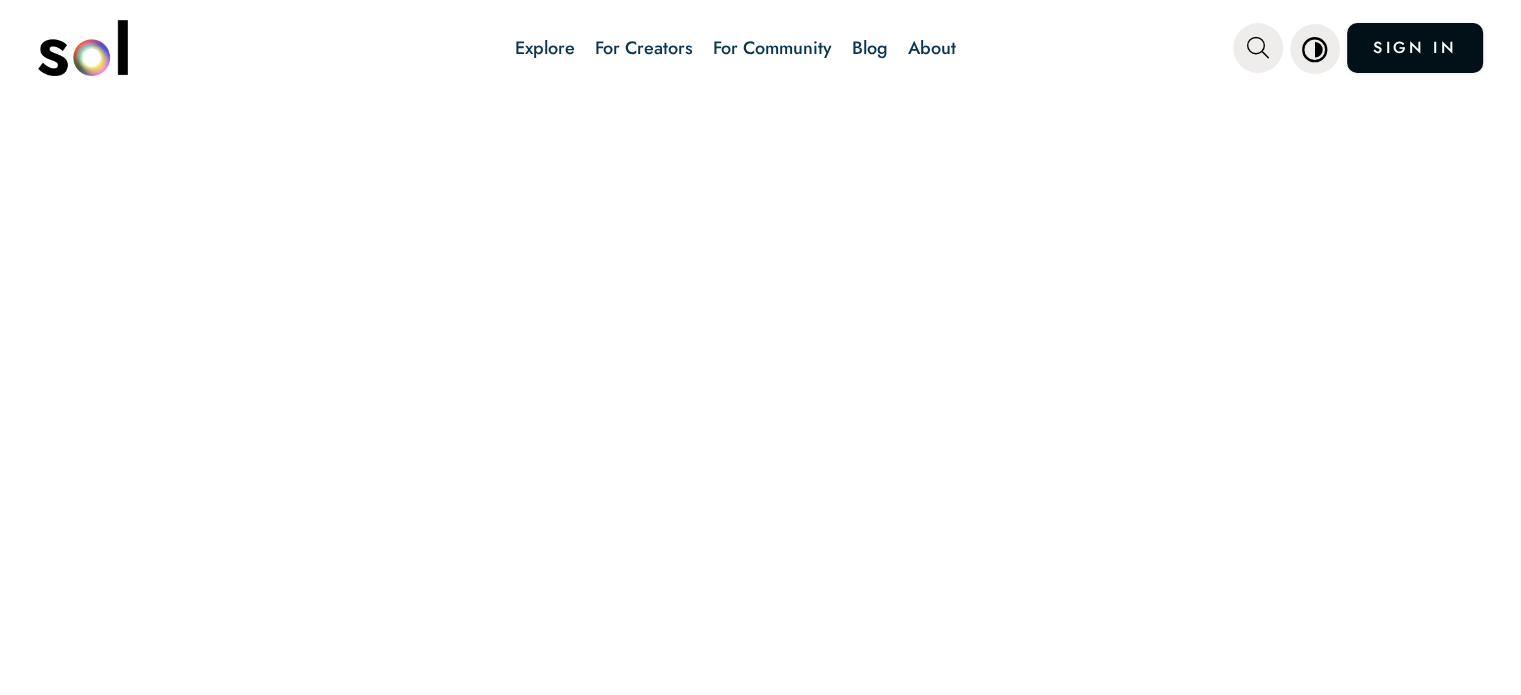 click on "SIGN IN" at bounding box center [1415, 48] 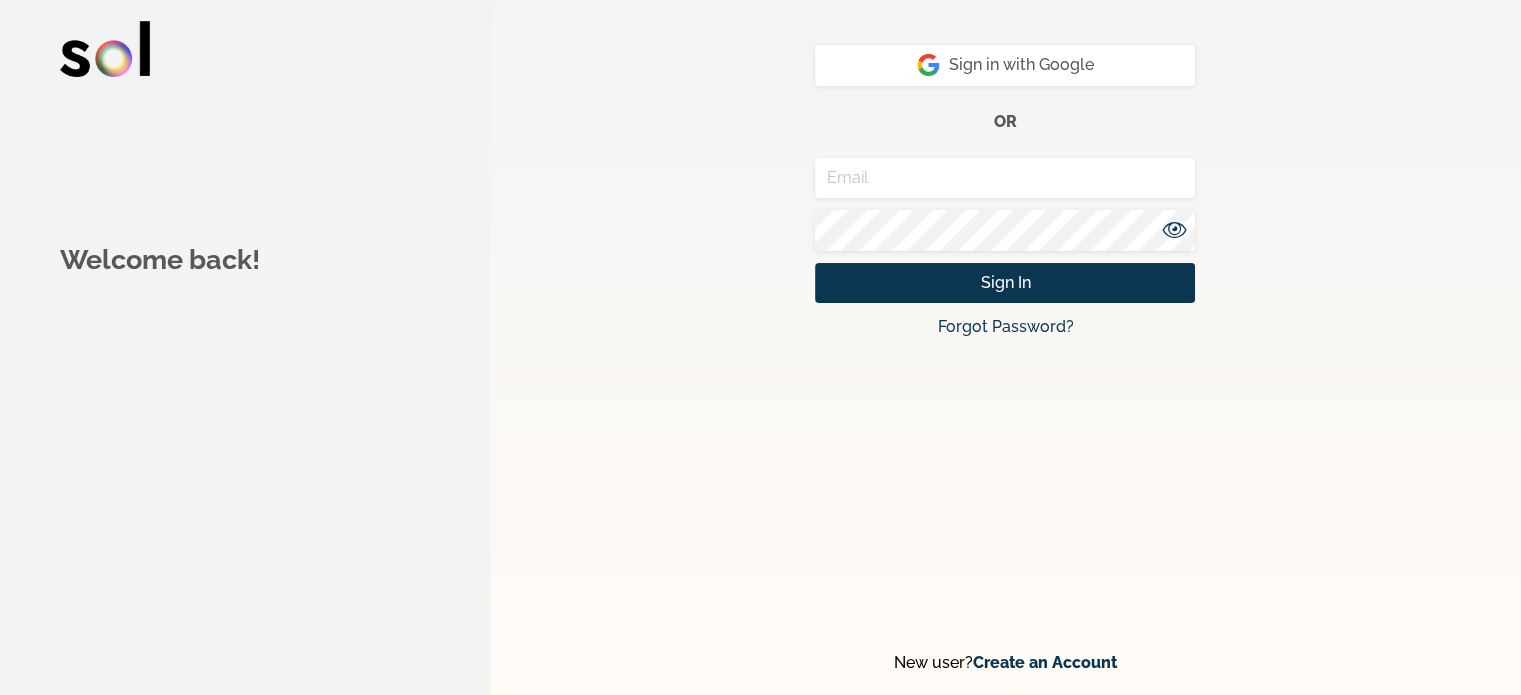 click at bounding box center [1005, 178] 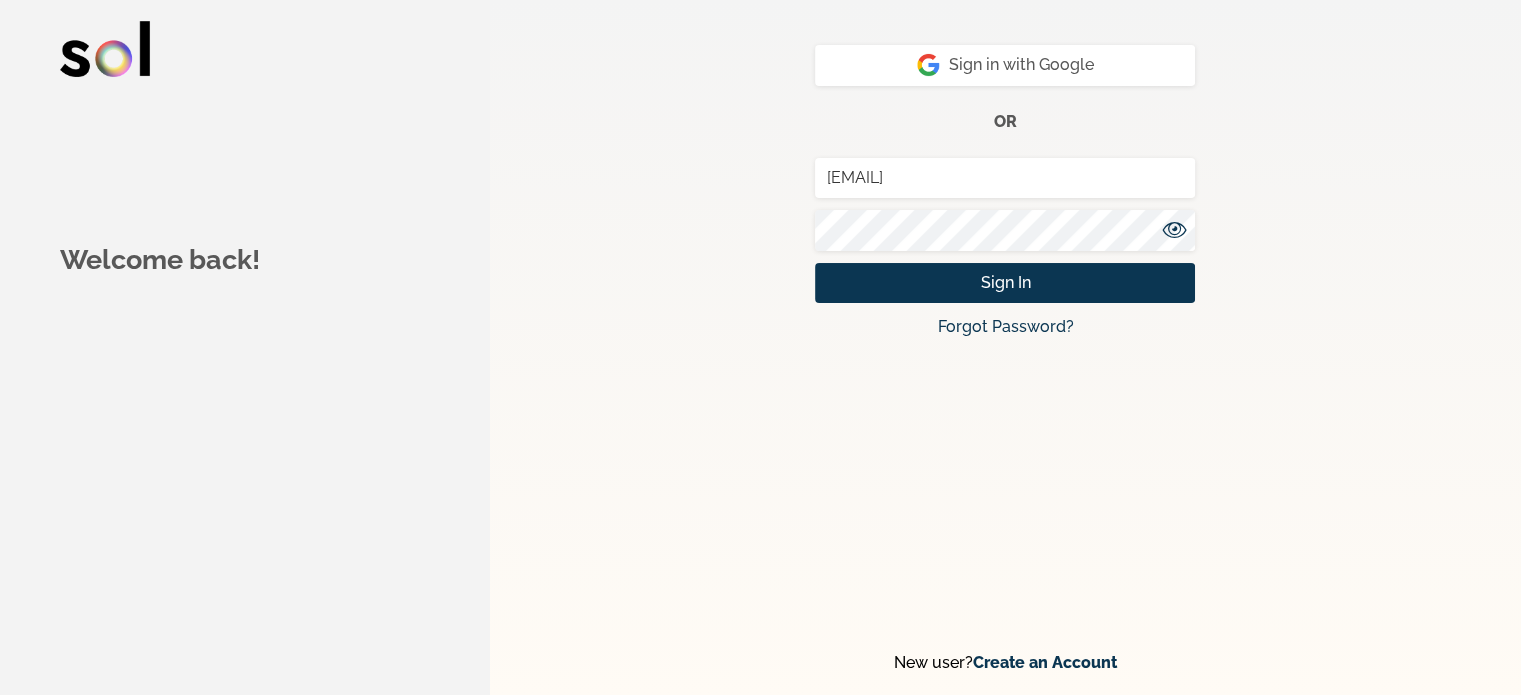 click on "Sign In" at bounding box center (1005, 283) 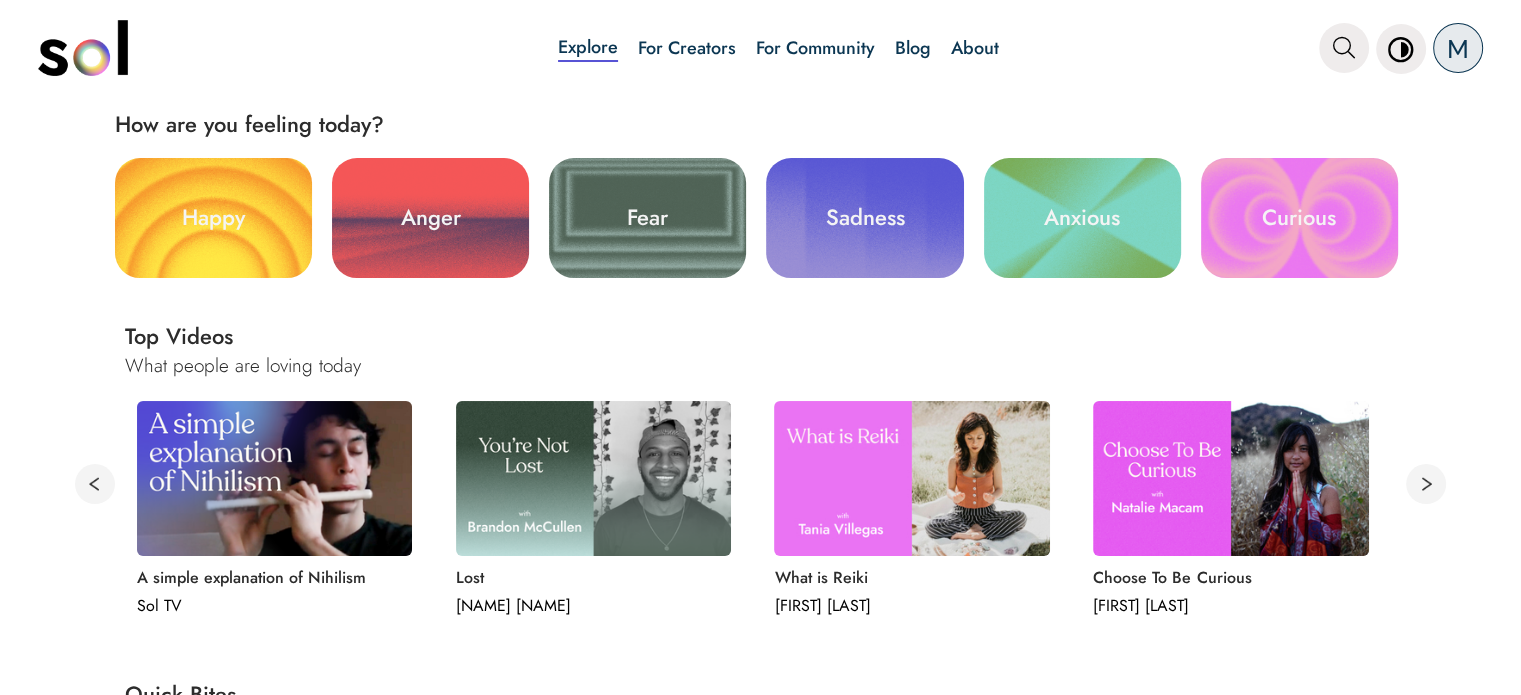 scroll, scrollTop: 0, scrollLeft: 0, axis: both 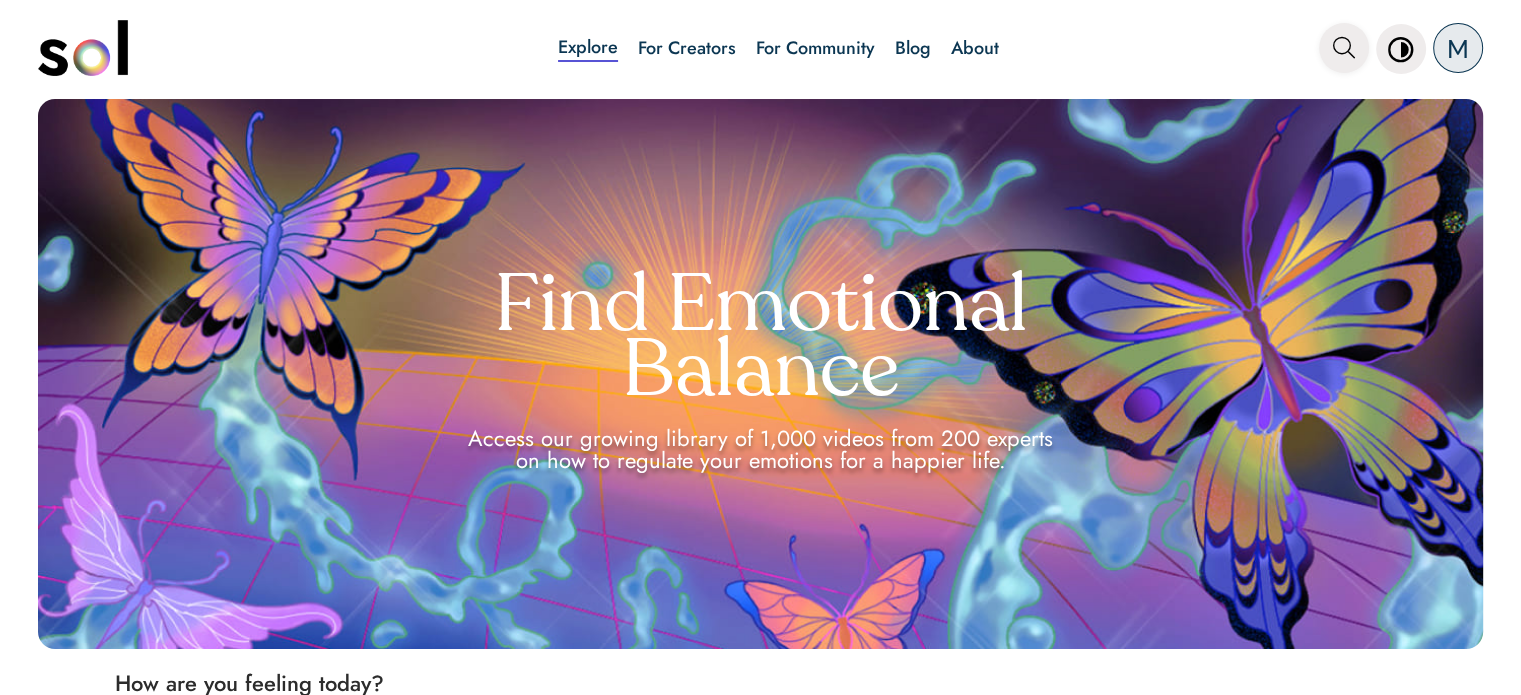 click at bounding box center [1344, 48] 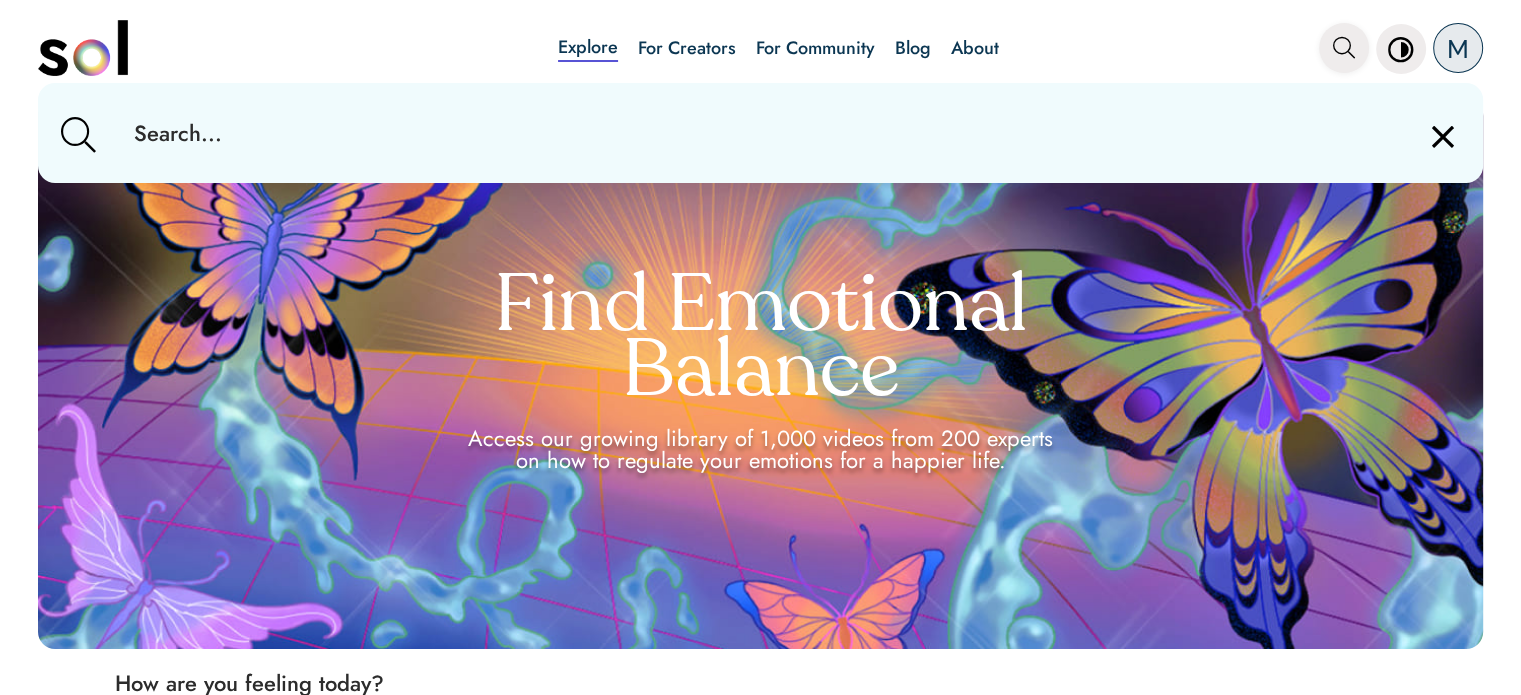 click at bounding box center [1344, 48] 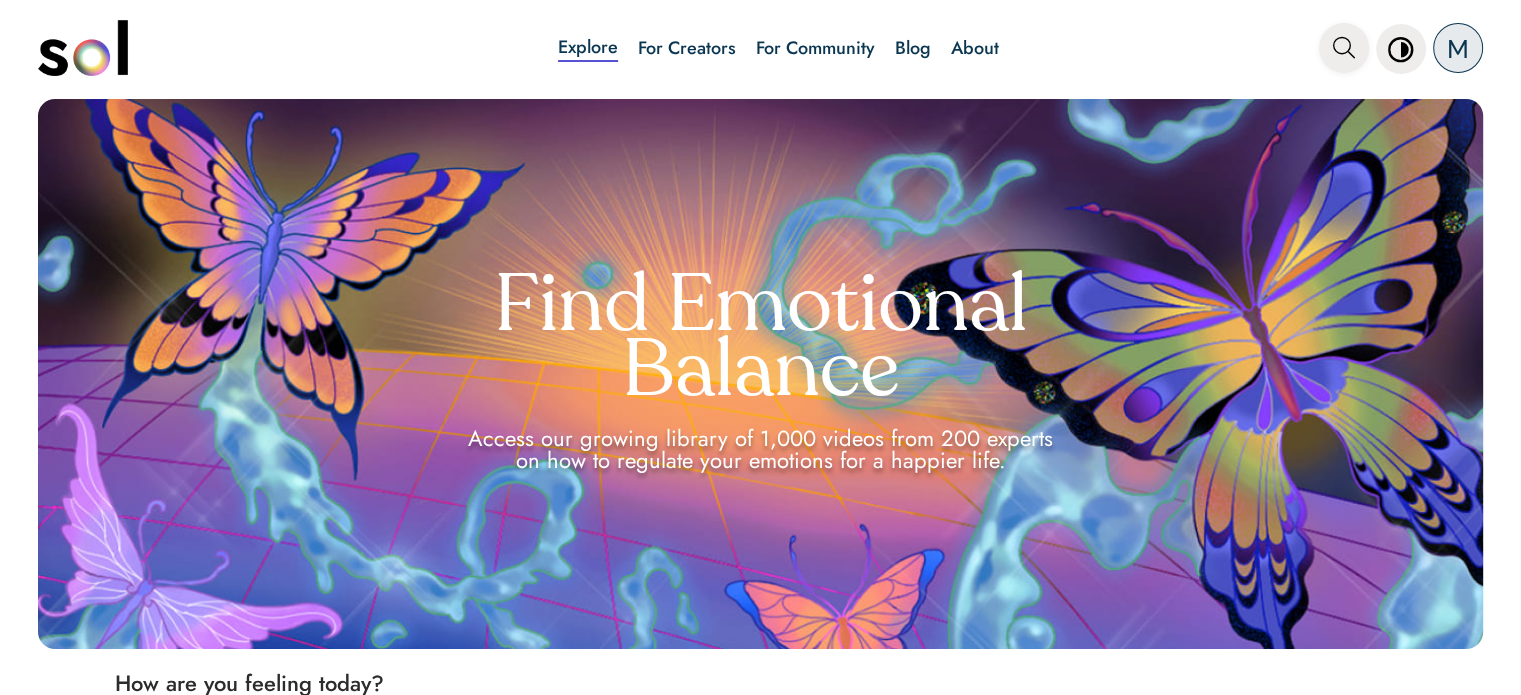 type 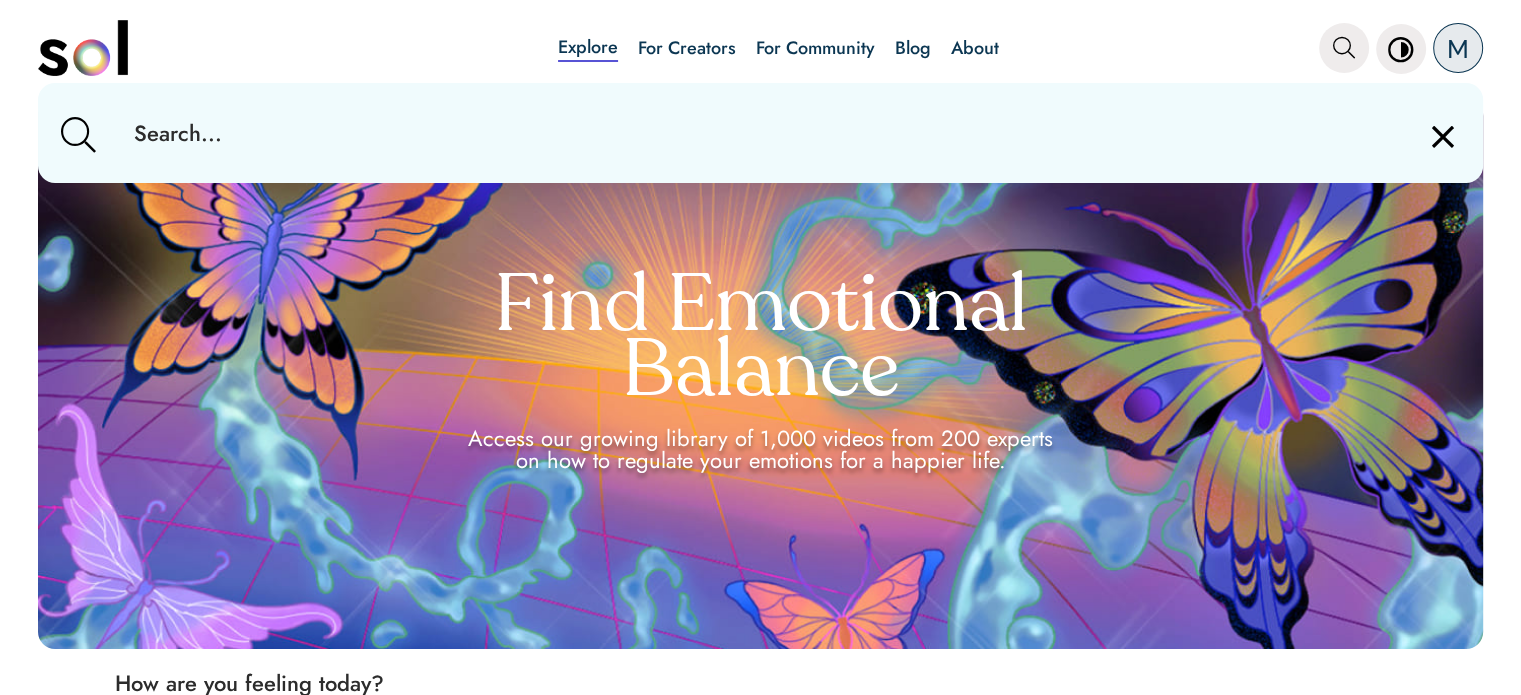 click at bounding box center [760, 133] 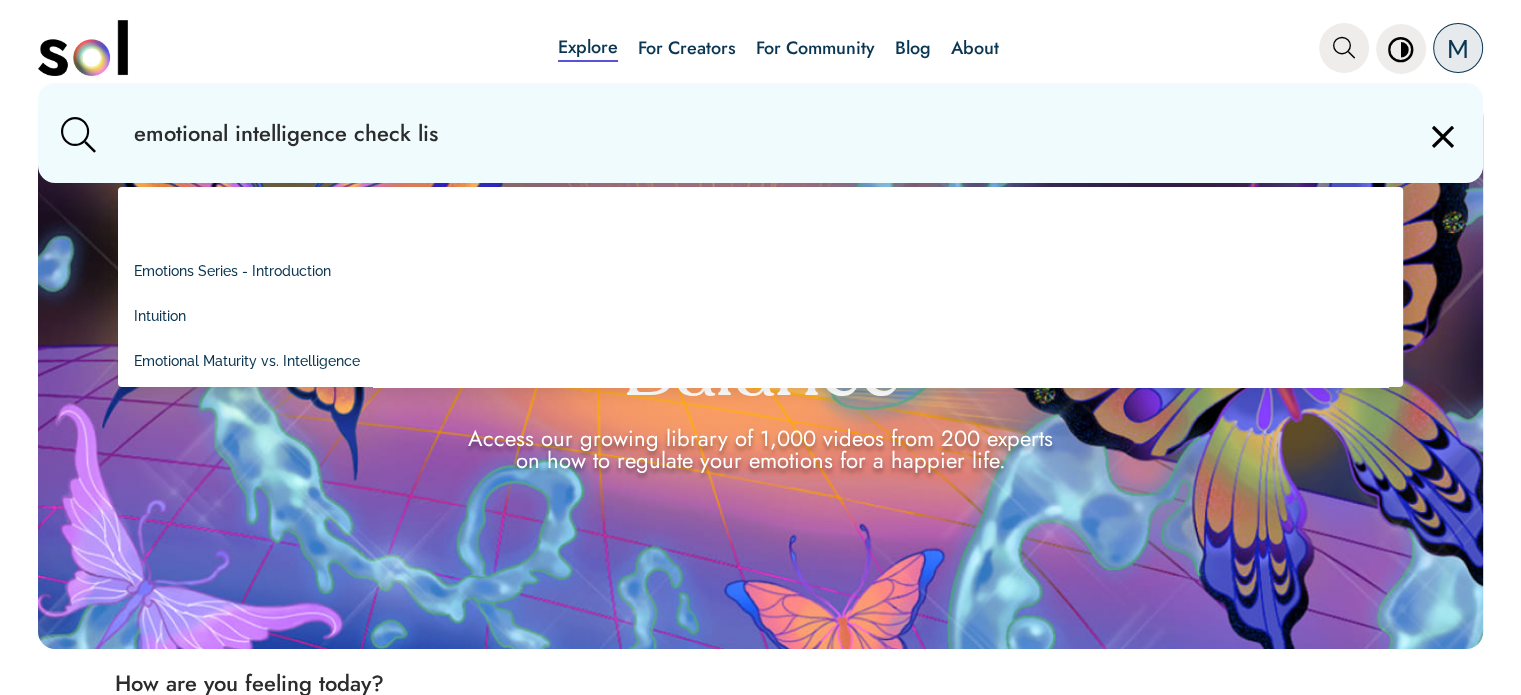 type on "emotional intelligence check list" 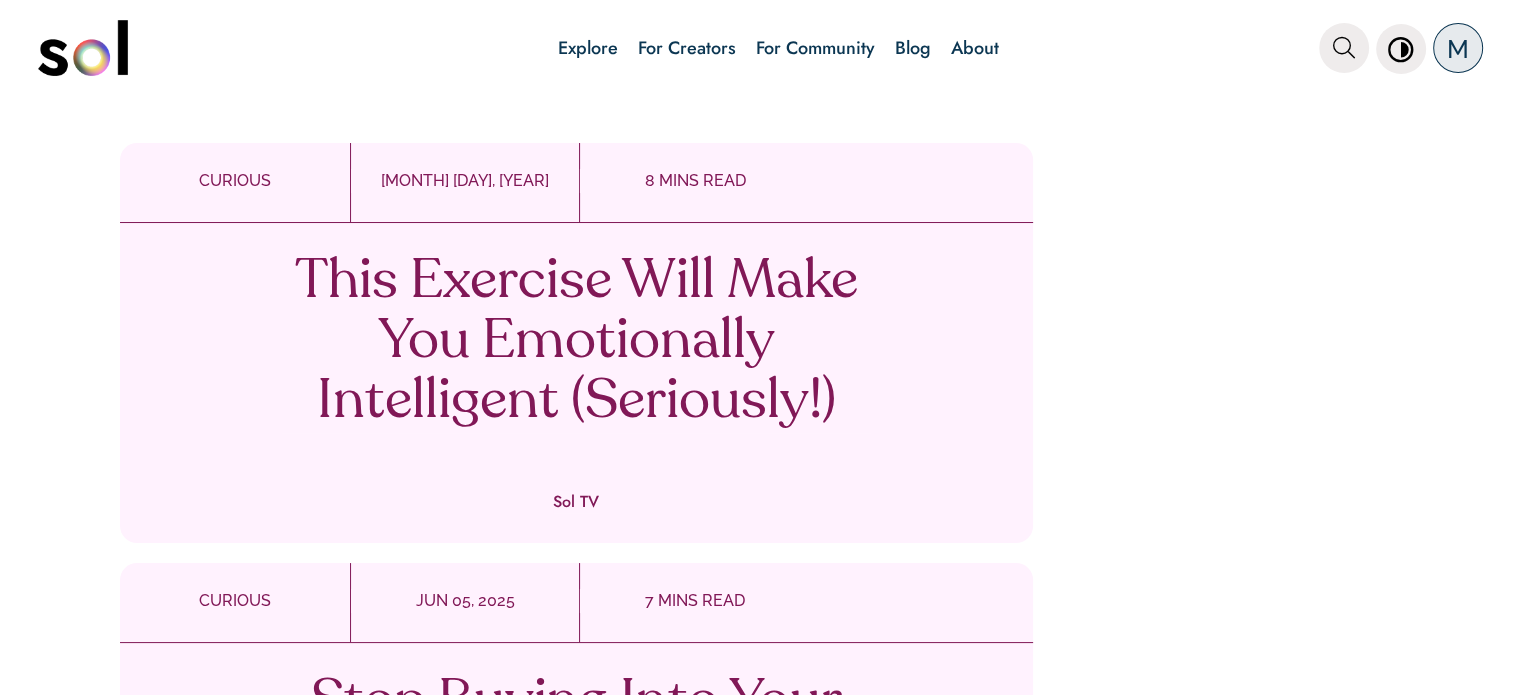 scroll, scrollTop: 1547, scrollLeft: 0, axis: vertical 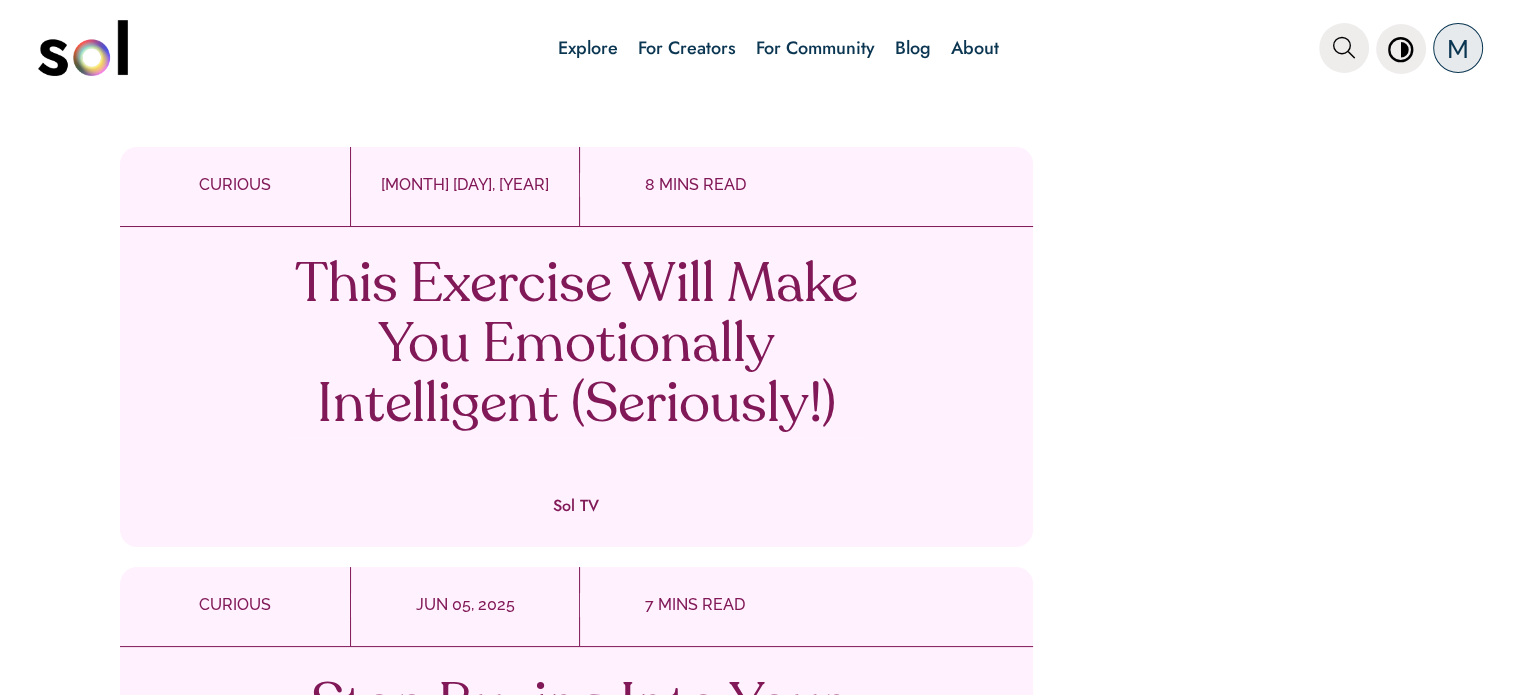 click on "This Exercise Will Make You Emotionally Intelligent (Seriously!)" at bounding box center (576, 347) 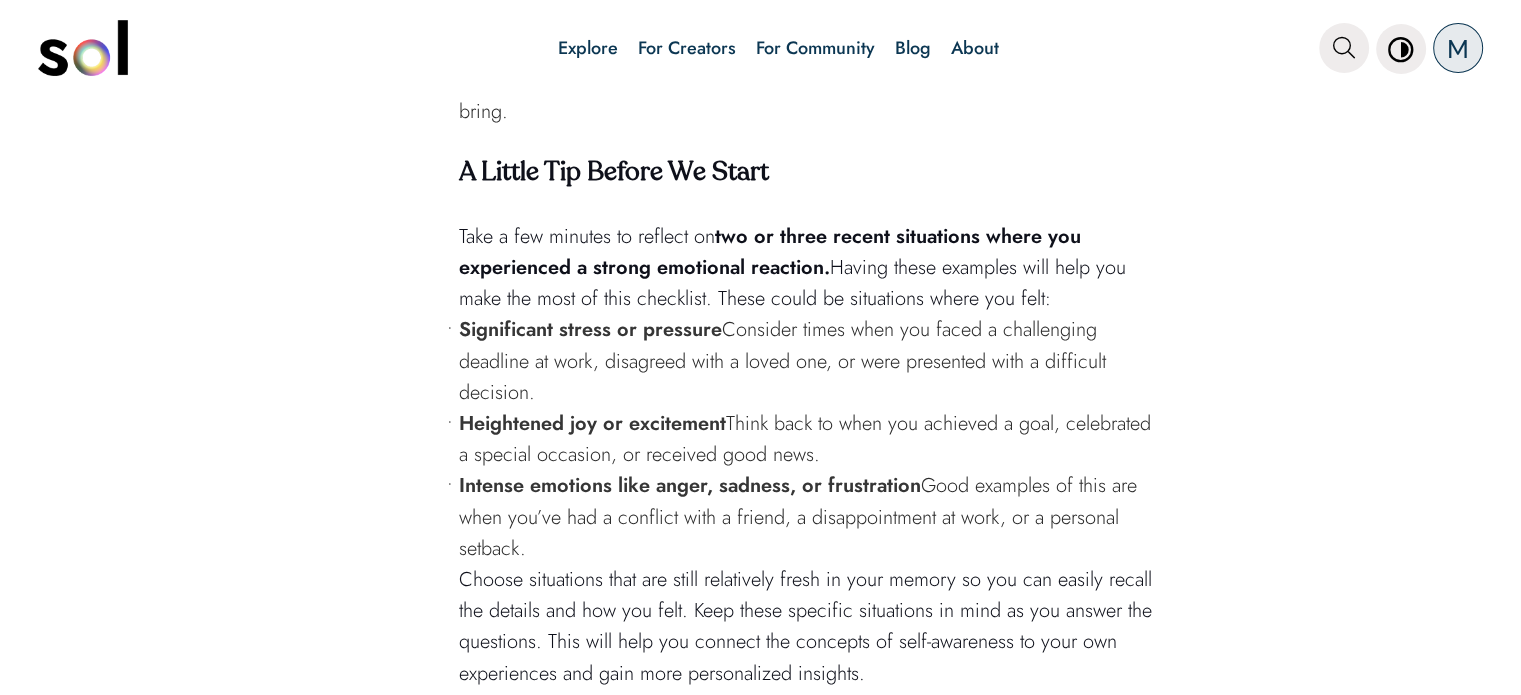 scroll, scrollTop: 2590, scrollLeft: 0, axis: vertical 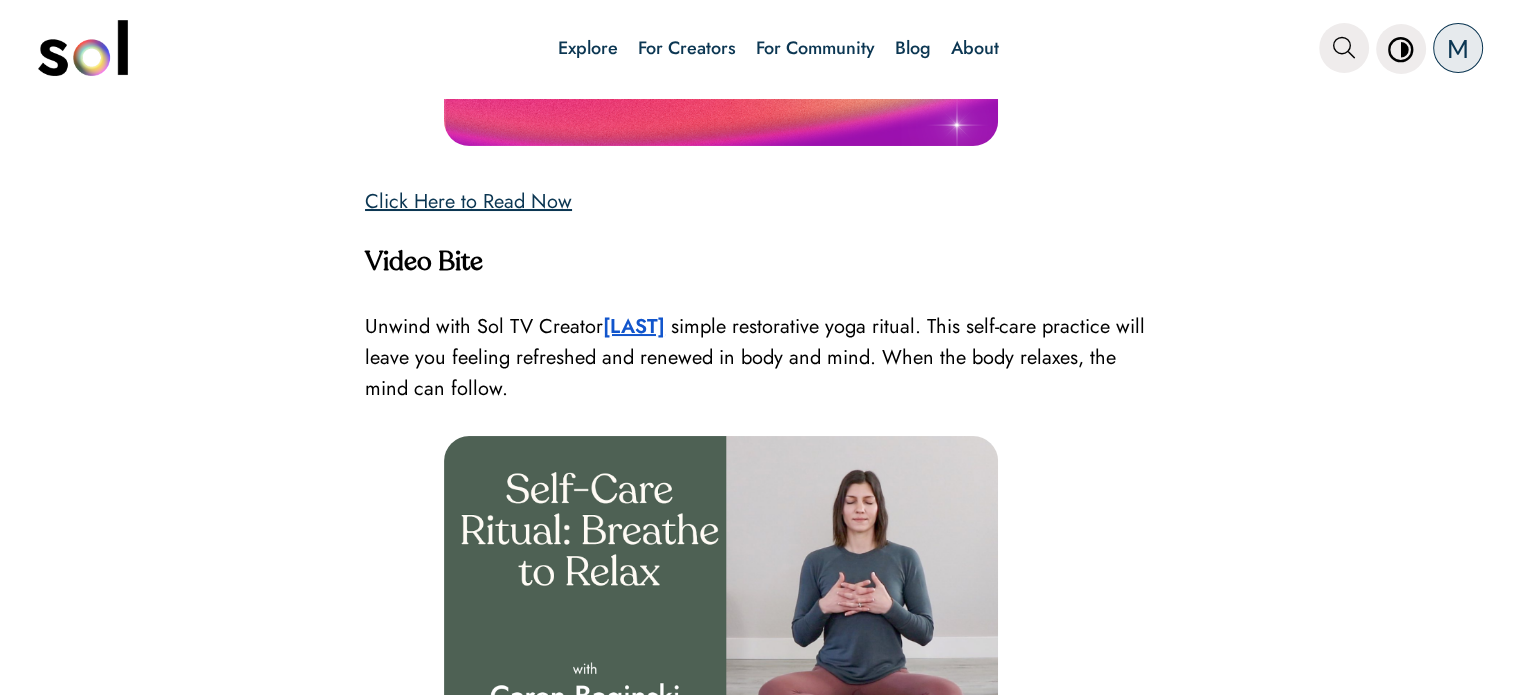 click on "Click Here to Read Now" at bounding box center [468, 201] 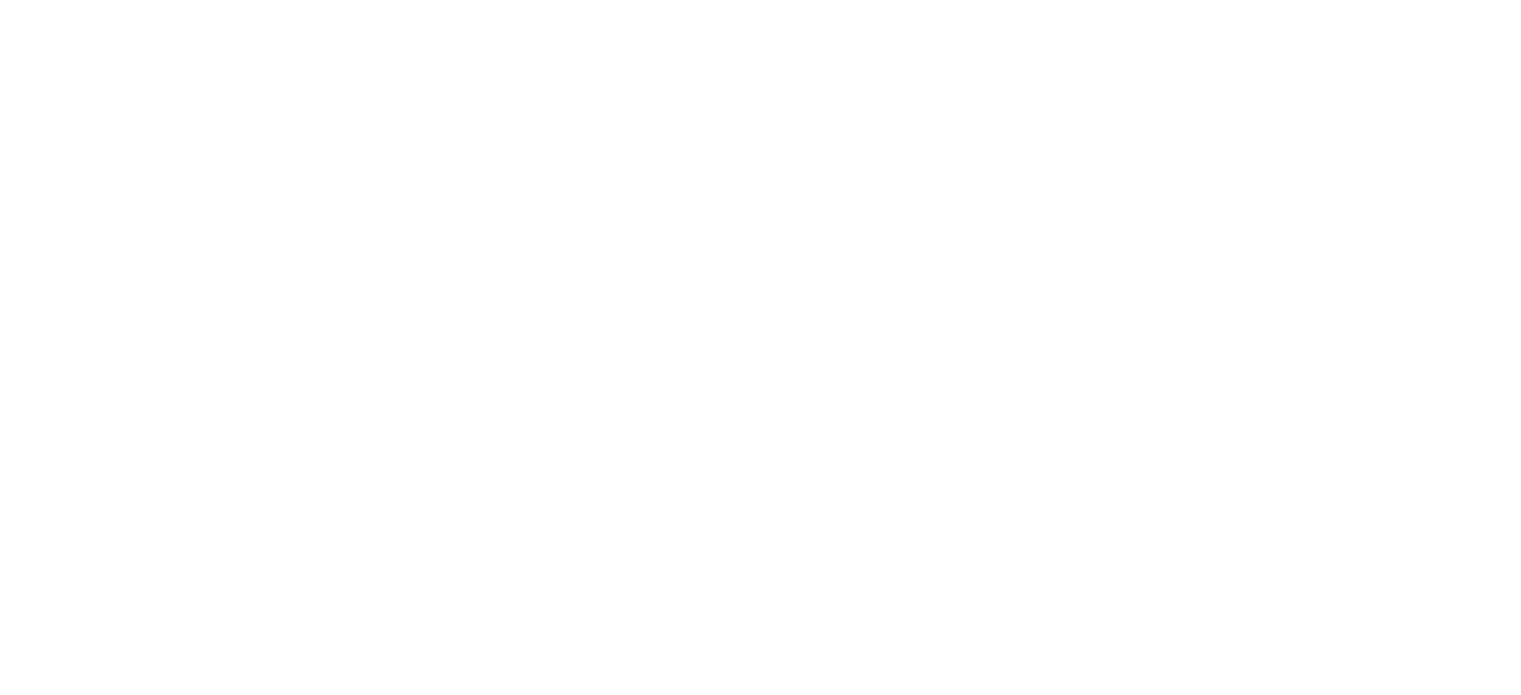 scroll, scrollTop: 0, scrollLeft: 0, axis: both 